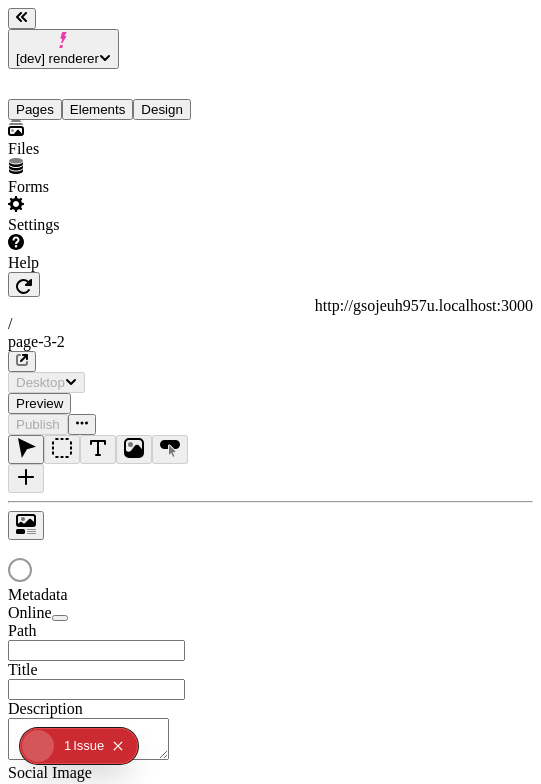 scroll, scrollTop: 0, scrollLeft: 0, axis: both 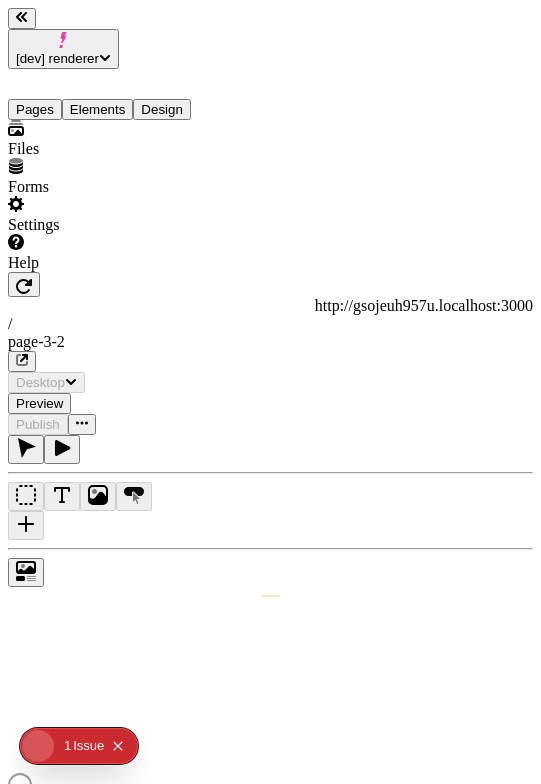 type on "/page-3-2" 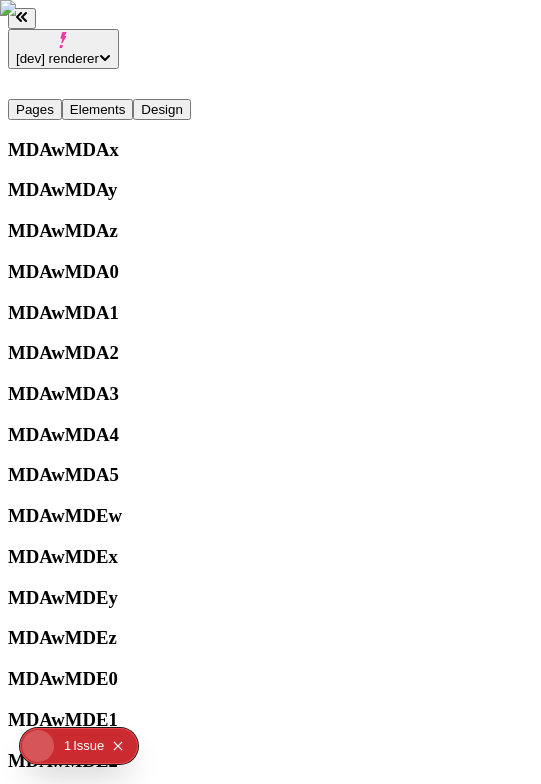 scroll, scrollTop: 0, scrollLeft: 0, axis: both 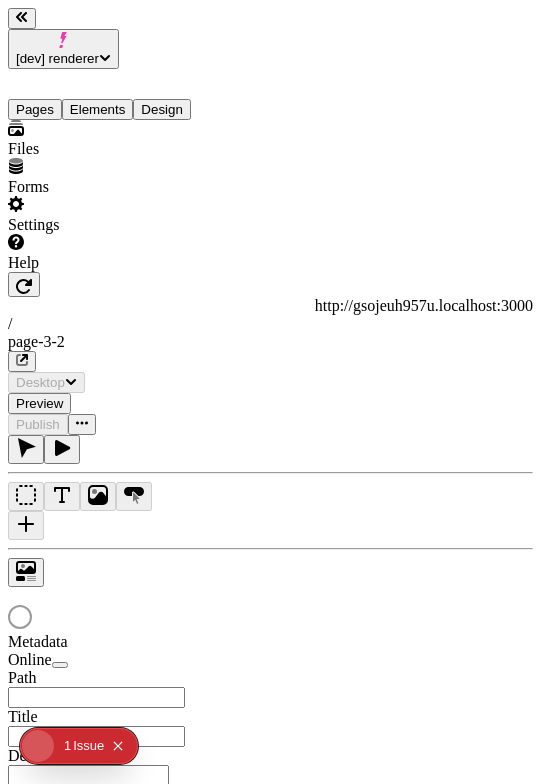 type on "/page-3-2" 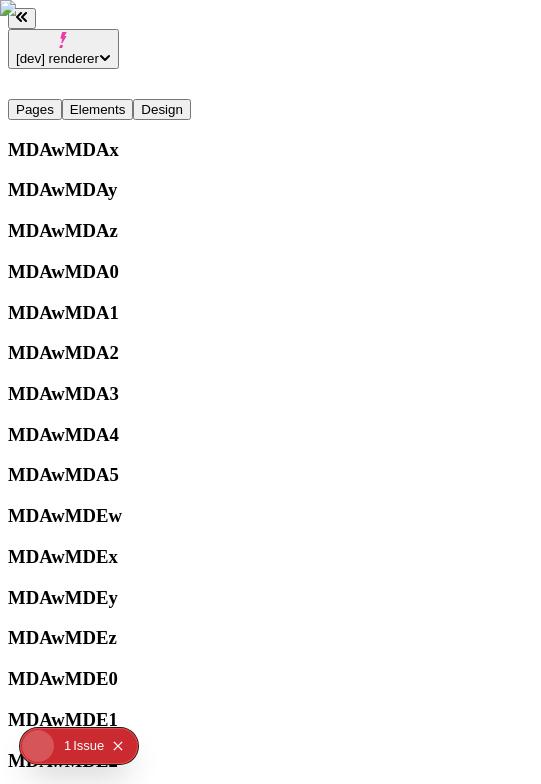 scroll, scrollTop: 0, scrollLeft: 0, axis: both 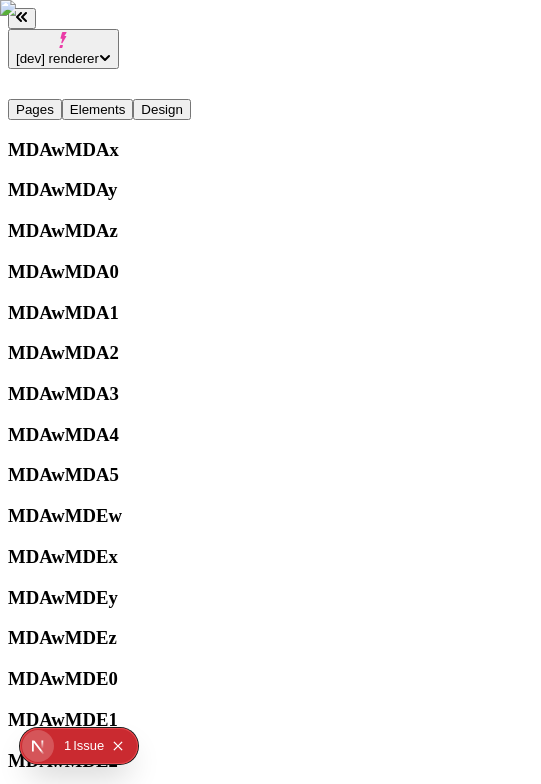 click 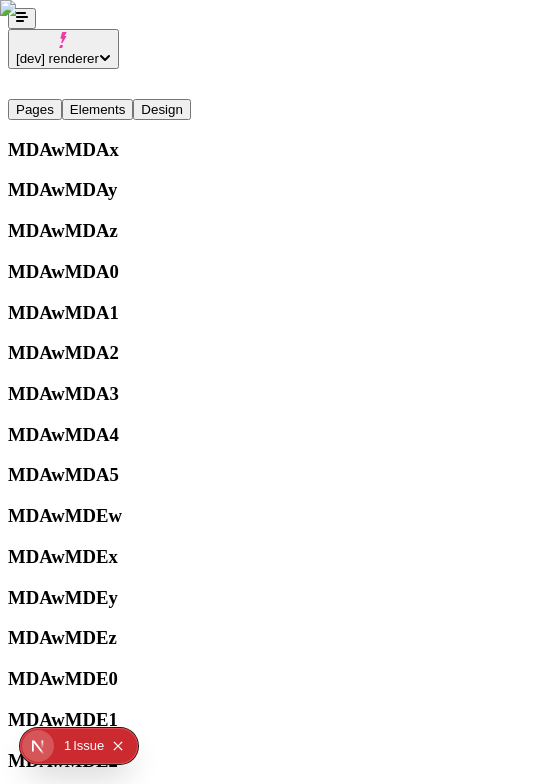 click on "Publish" at bounding box center (38, 4536) 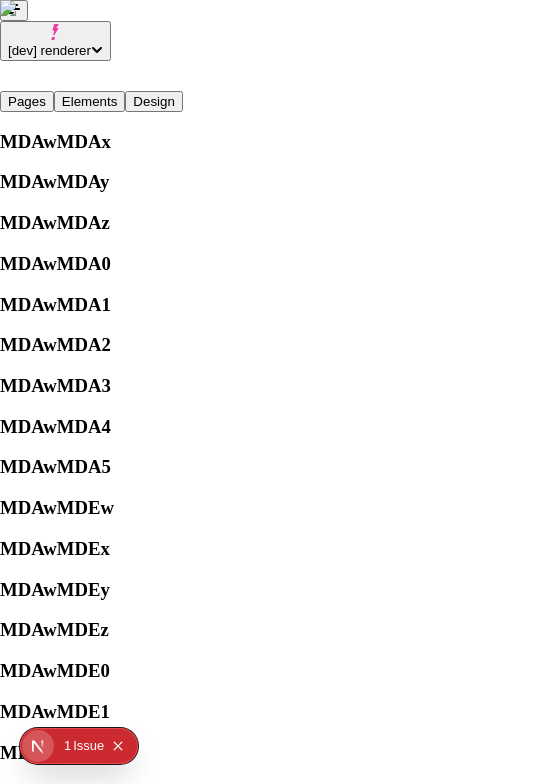 click on "History" at bounding box center [176, 7063] 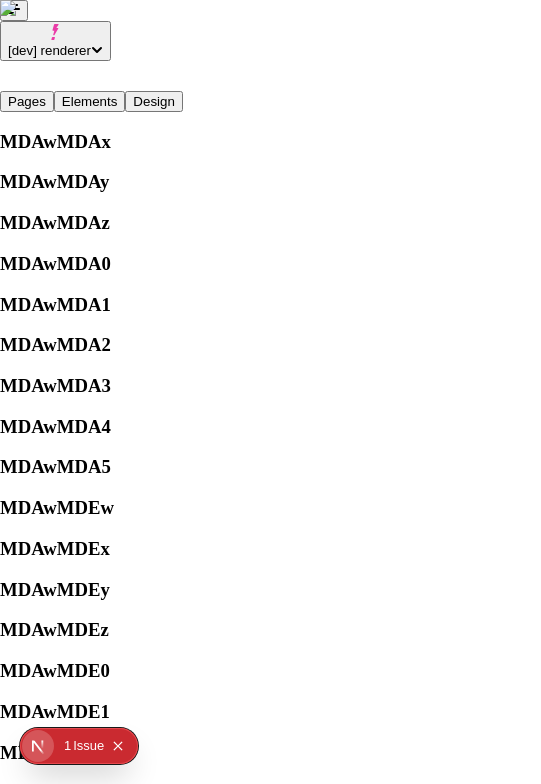 click on "History" at bounding box center [176, 7063] 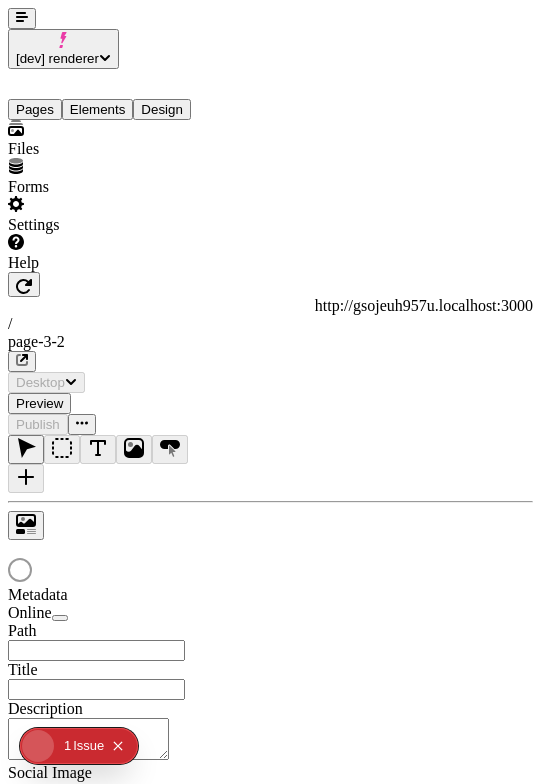 scroll, scrollTop: 0, scrollLeft: 0, axis: both 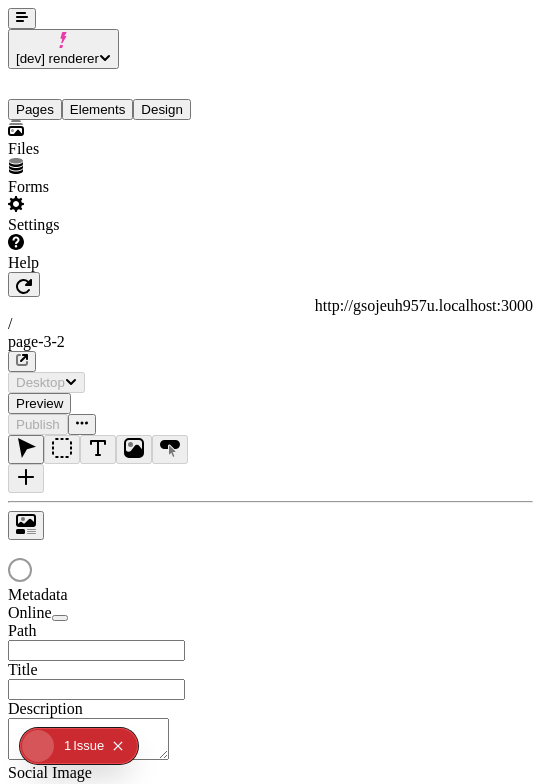 type on "/page-3-2" 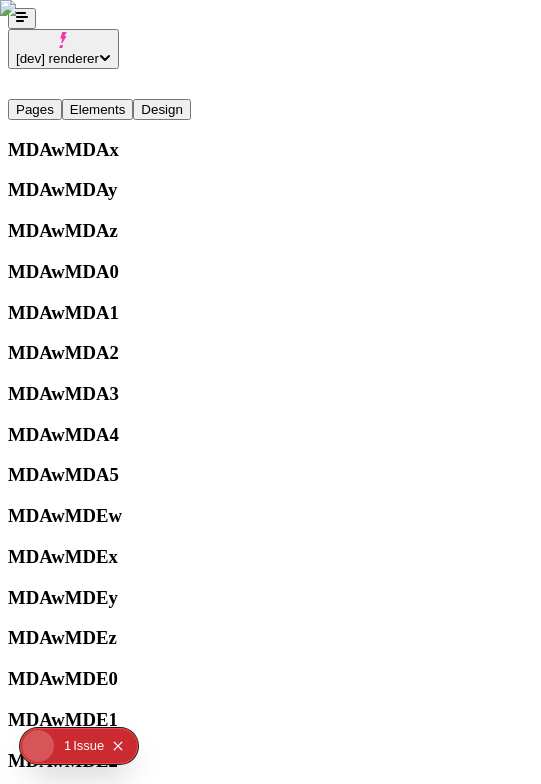 scroll, scrollTop: 0, scrollLeft: 0, axis: both 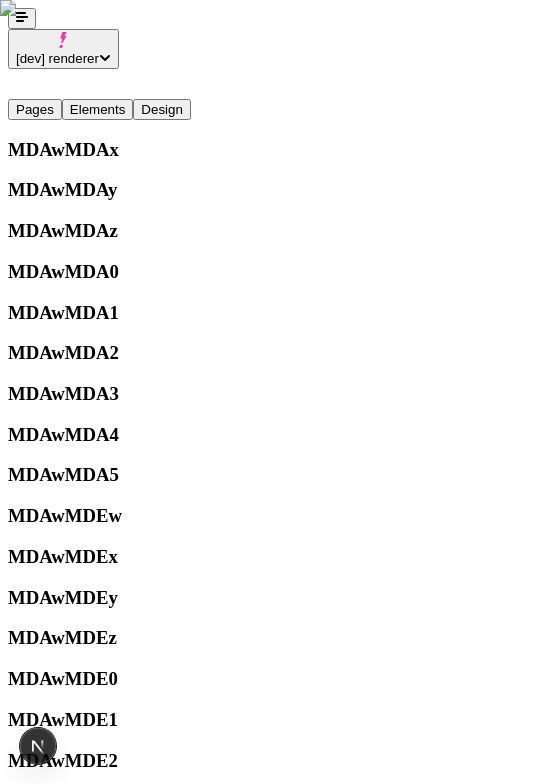 click at bounding box center (22, 18) 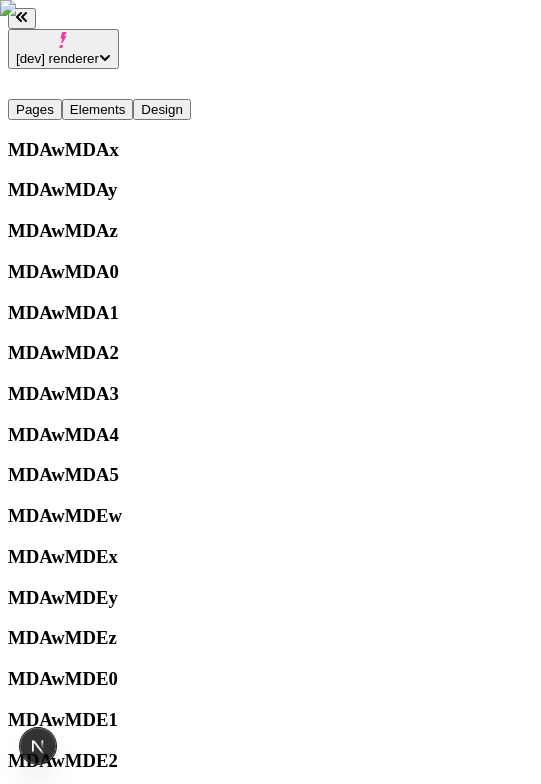 scroll, scrollTop: 2702, scrollLeft: 0, axis: vertical 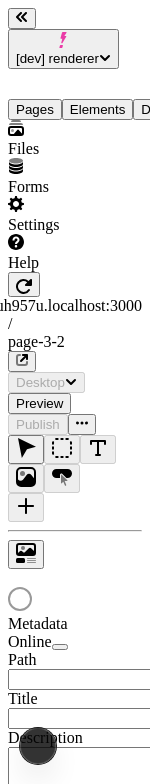 type on "/page-3-2" 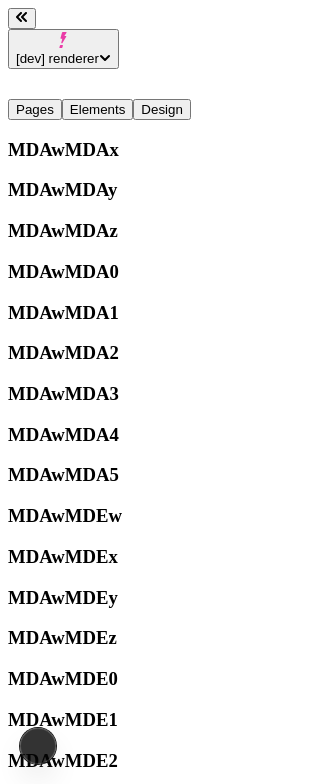 scroll, scrollTop: 0, scrollLeft: 0, axis: both 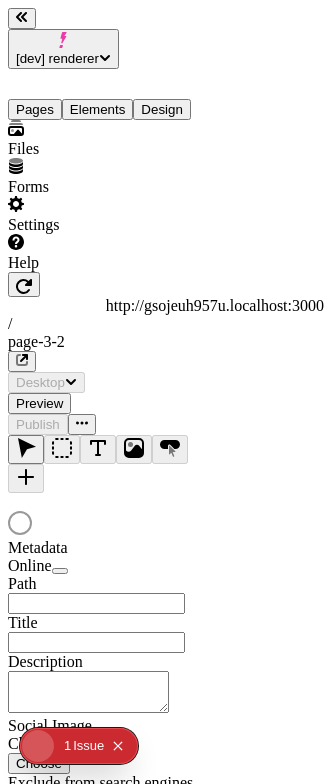 type on "/page-3-2" 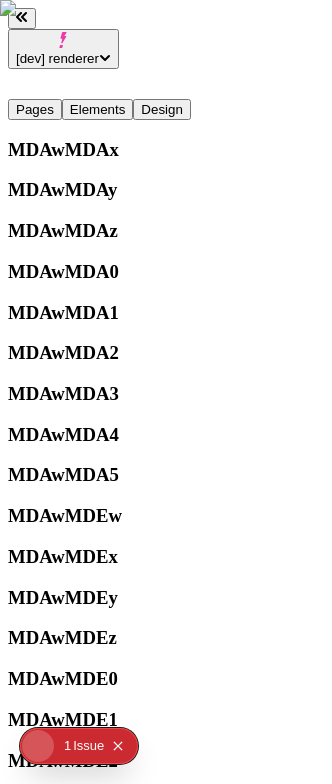 scroll, scrollTop: 0, scrollLeft: 0, axis: both 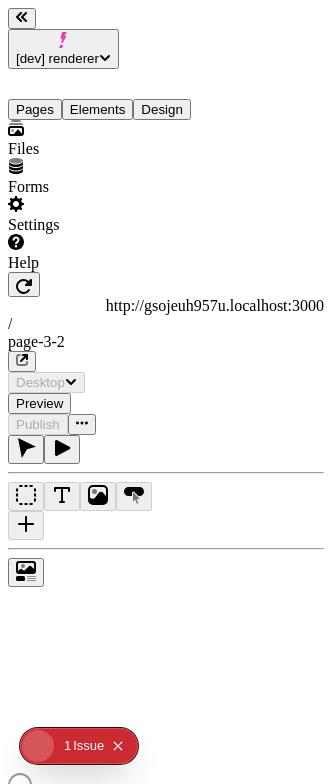 type on "/page-3-2" 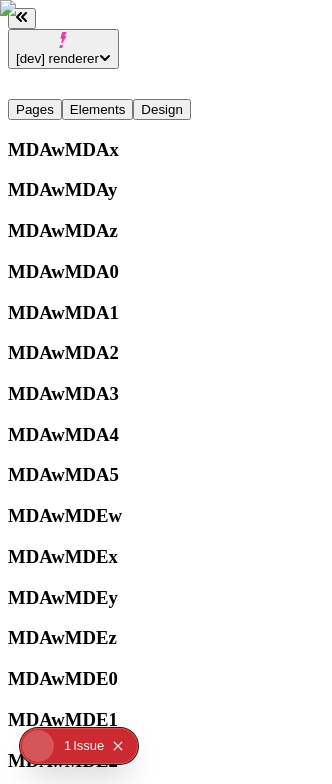 scroll, scrollTop: 0, scrollLeft: 0, axis: both 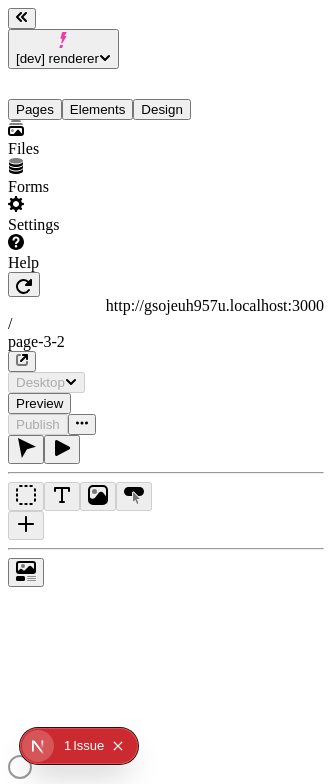 type on "/page-3-2" 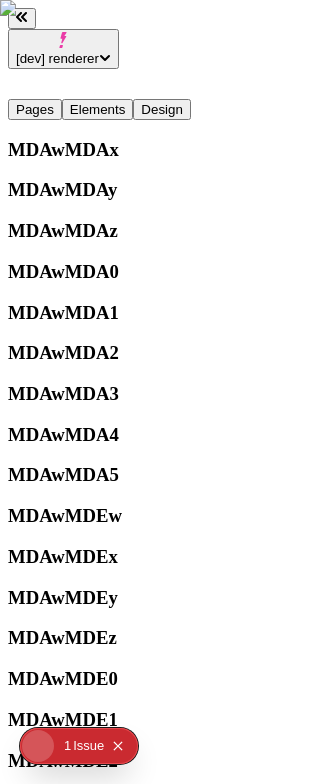 scroll, scrollTop: 0, scrollLeft: 0, axis: both 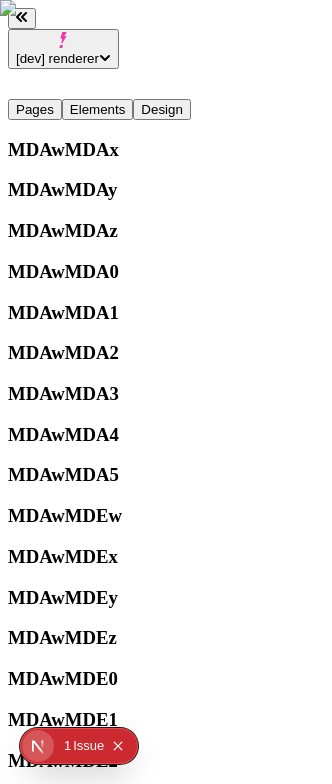 type on "/page-3-2" 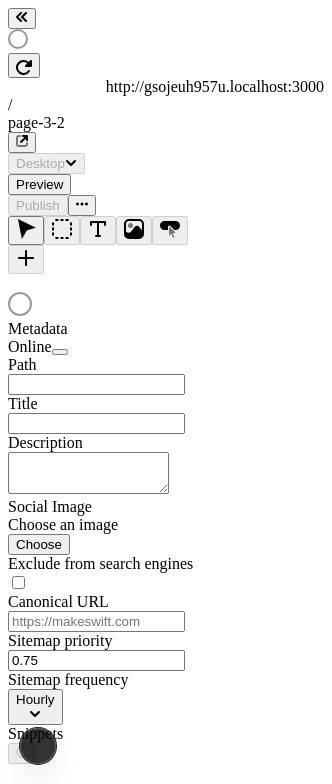 scroll, scrollTop: 0, scrollLeft: 0, axis: both 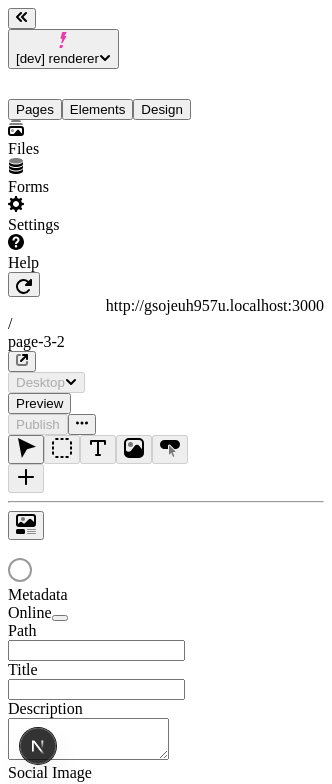 type on "/page-3-2" 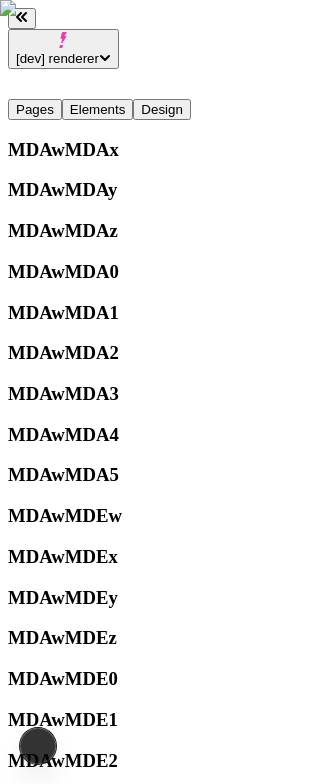 scroll, scrollTop: 0, scrollLeft: 0, axis: both 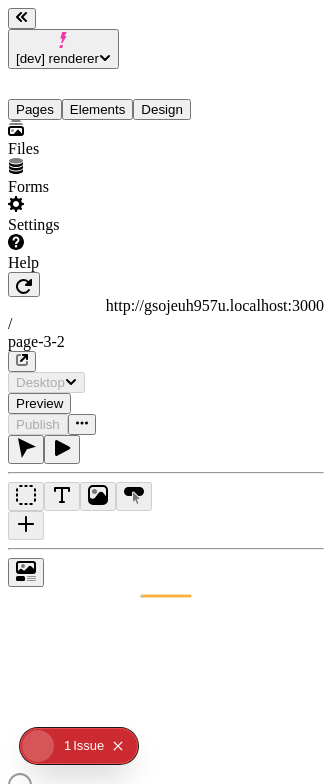 type on "/page-3-2" 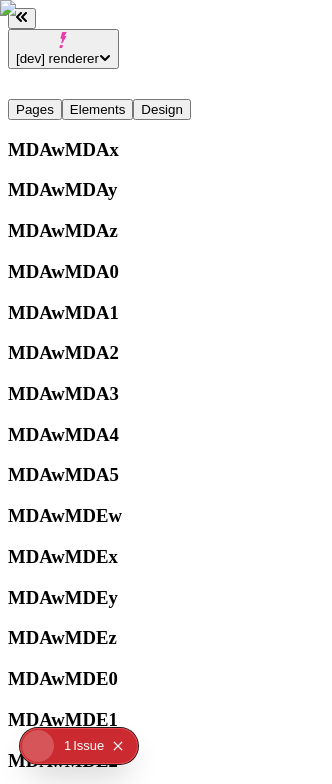 scroll, scrollTop: 0, scrollLeft: 0, axis: both 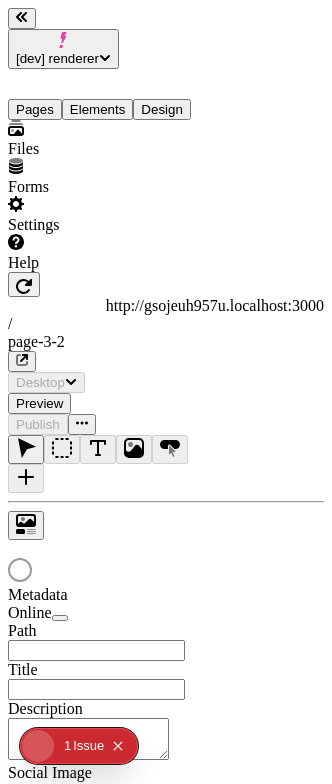 type on "/page-3-2" 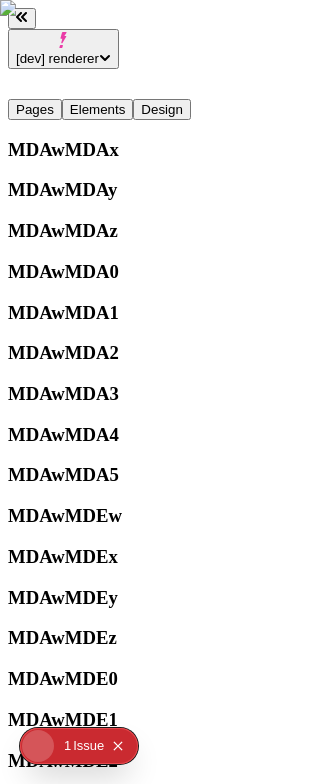 scroll, scrollTop: 0, scrollLeft: 0, axis: both 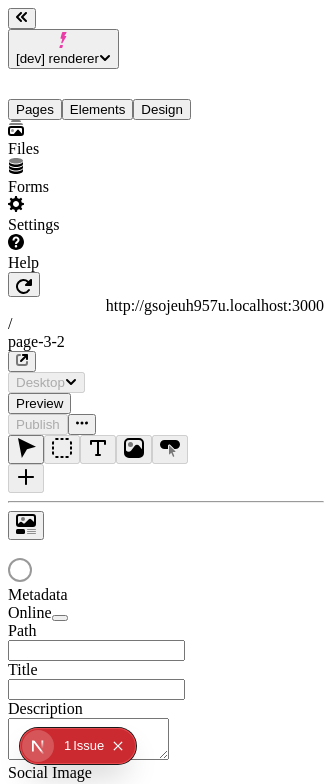 type on "/page-3-2" 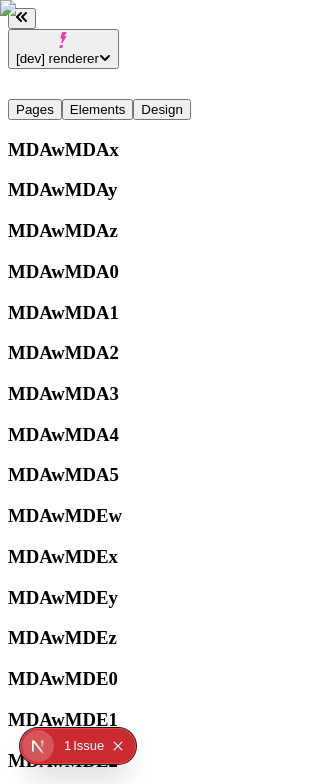 scroll, scrollTop: 0, scrollLeft: 0, axis: both 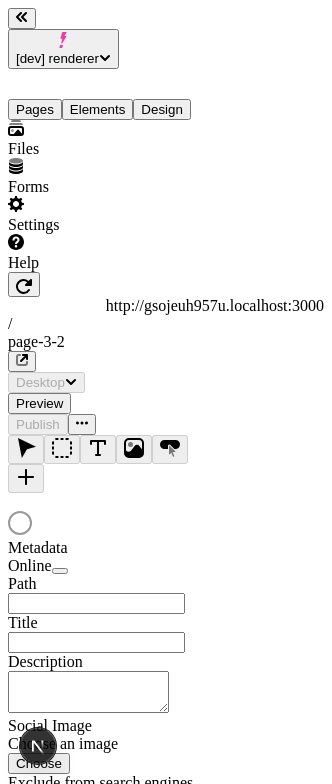 type on "/page-3-2" 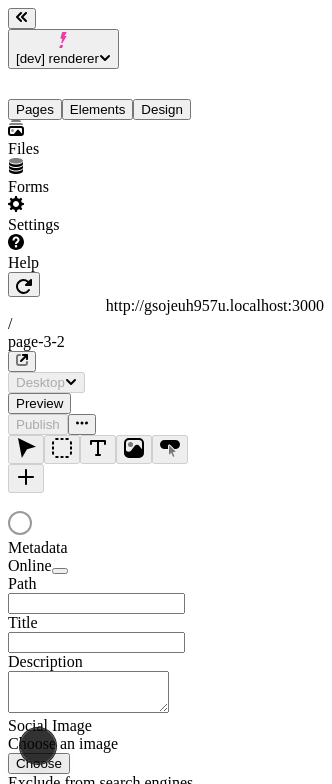 type on "/page-3-2" 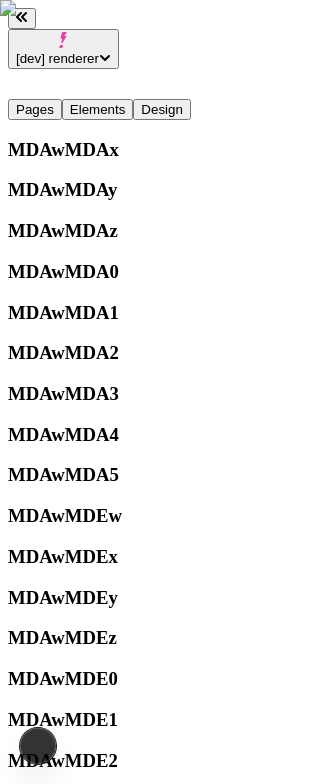 scroll, scrollTop: 0, scrollLeft: 0, axis: both 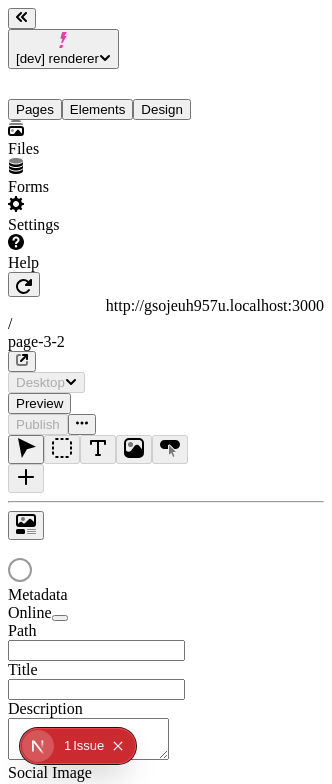 type on "/page-3-2" 